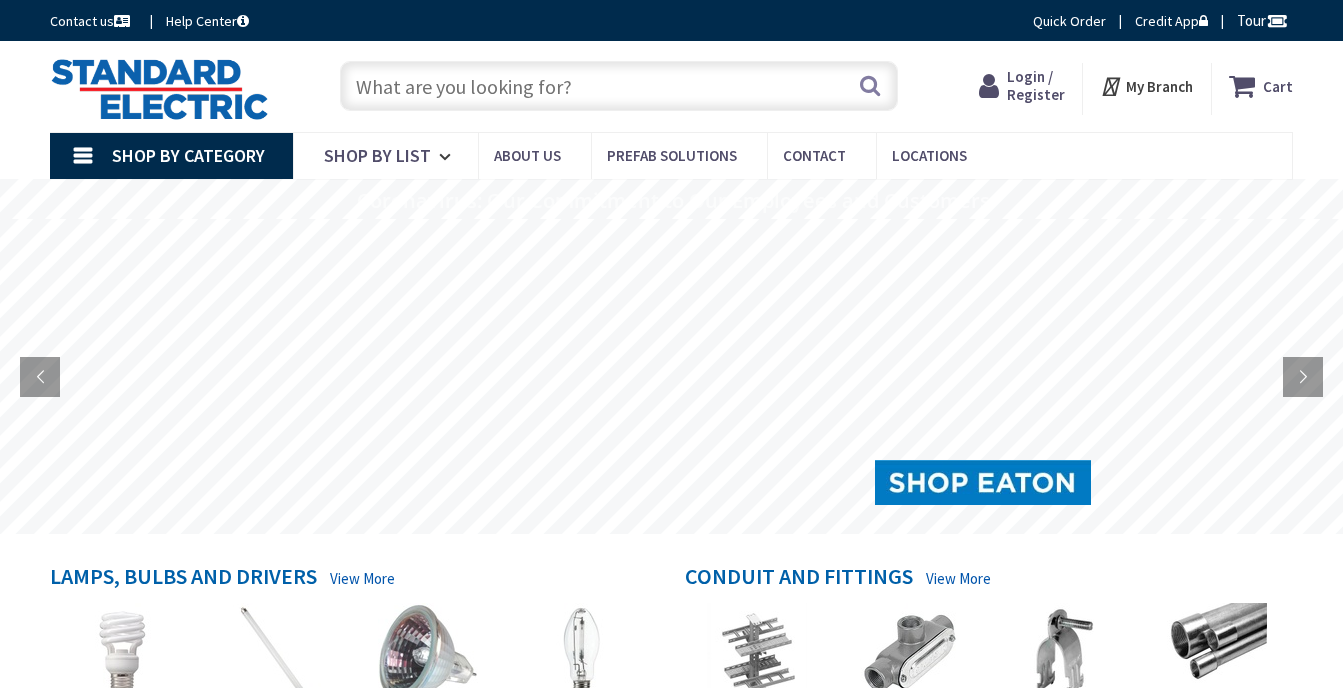 scroll, scrollTop: 0, scrollLeft: 0, axis: both 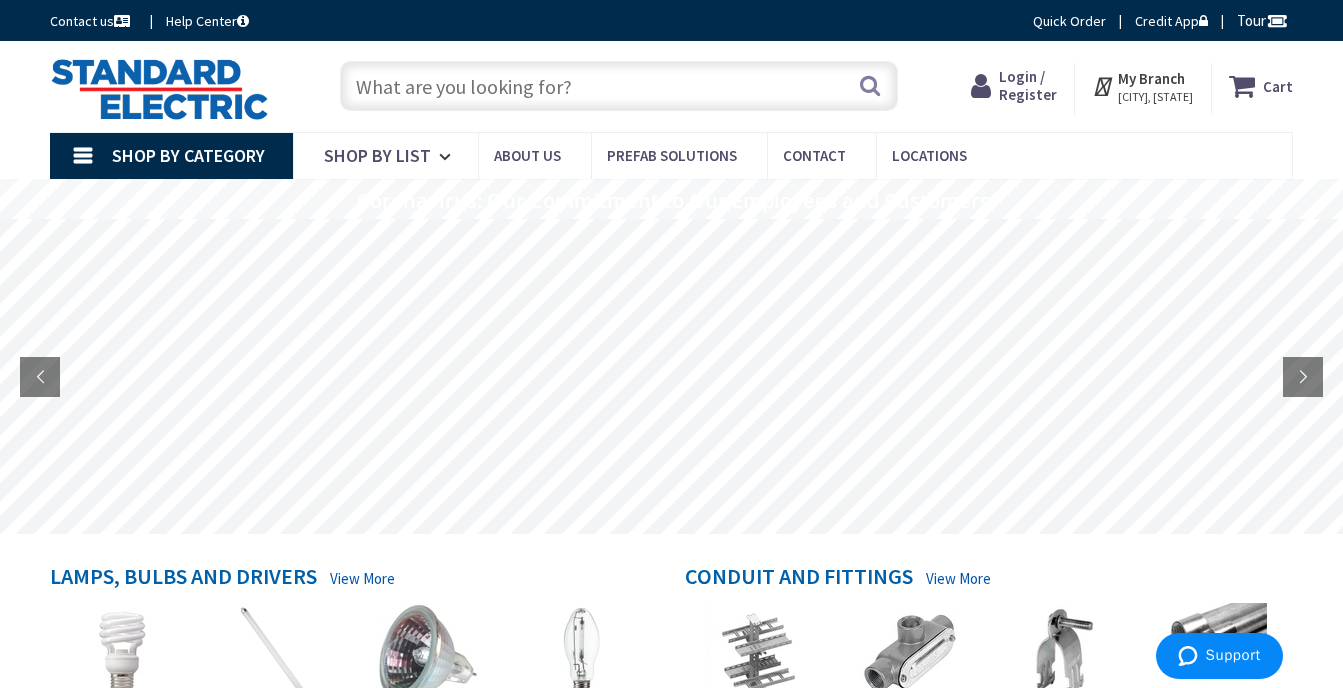 click on "Shop By Category" at bounding box center (171, 156) 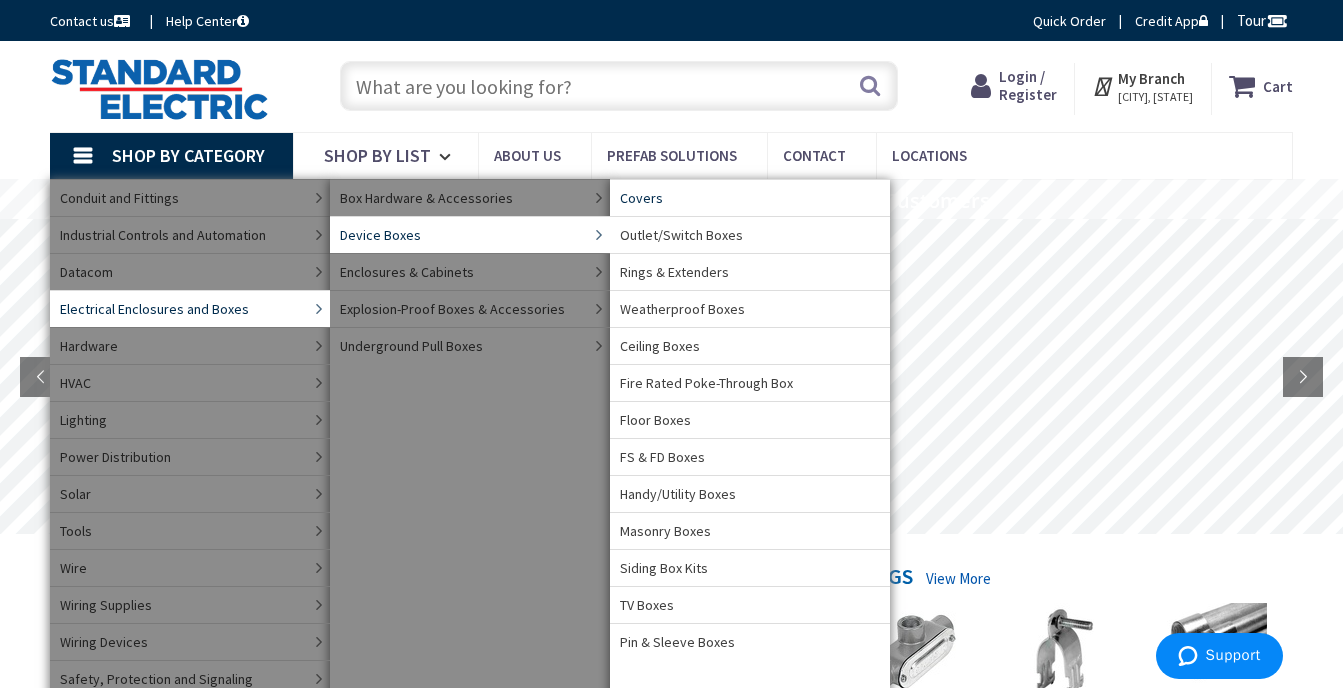 click on "Covers" at bounding box center [641, 198] 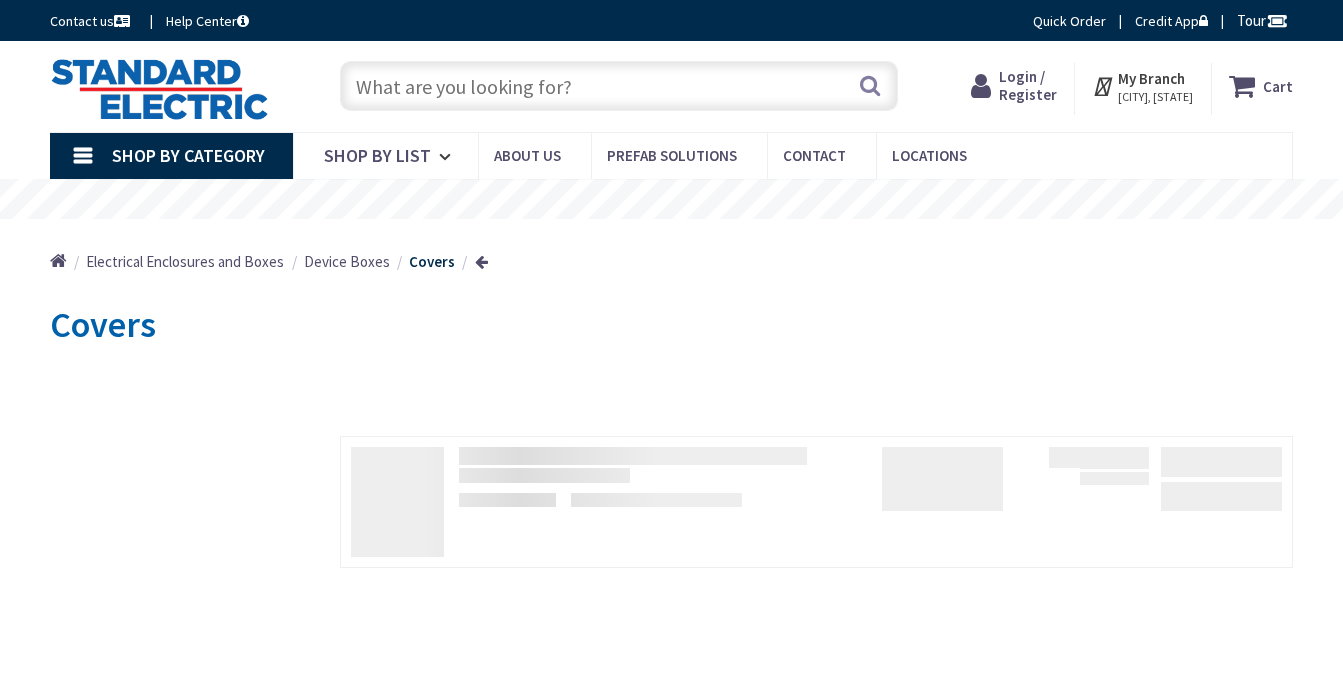 scroll, scrollTop: 0, scrollLeft: 0, axis: both 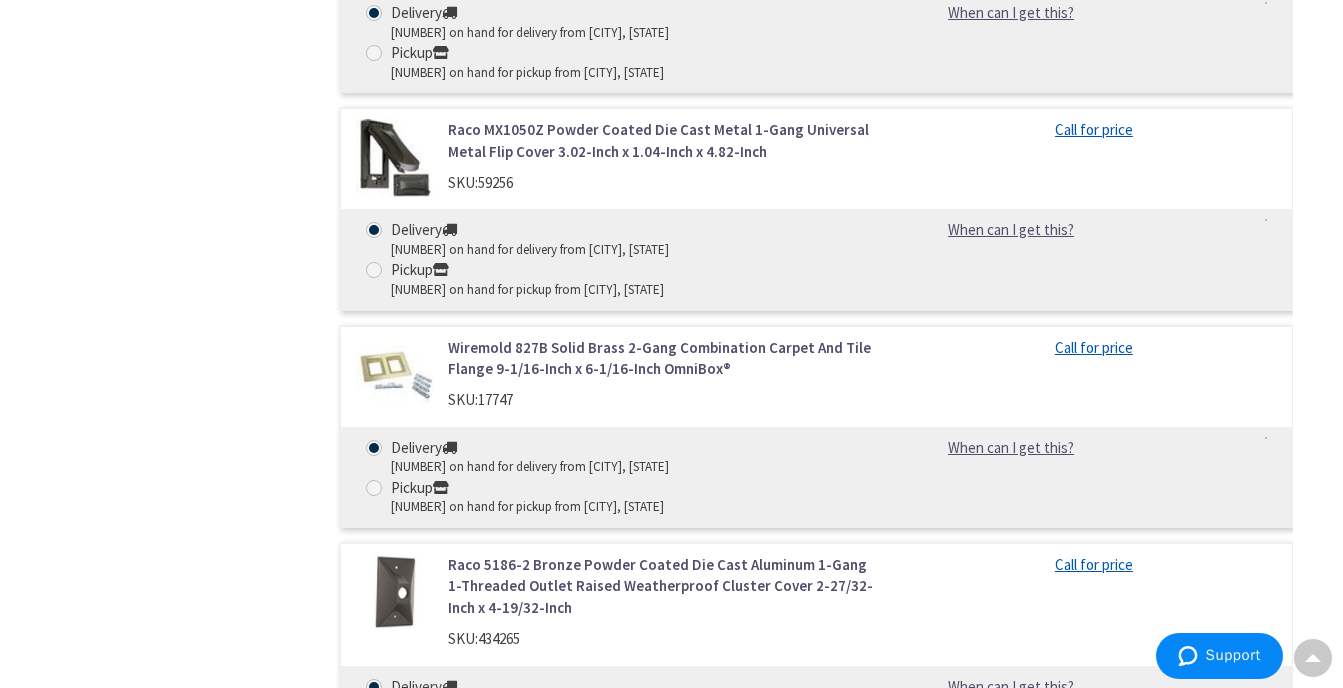 click on "Crouse-Hinds TP613 Steel 1-Gang Flat Utility Box Cover With (1) GFCI Receptacle Opening 2-1/8-Inch x 4-Inch" at bounding box center (664, 814) 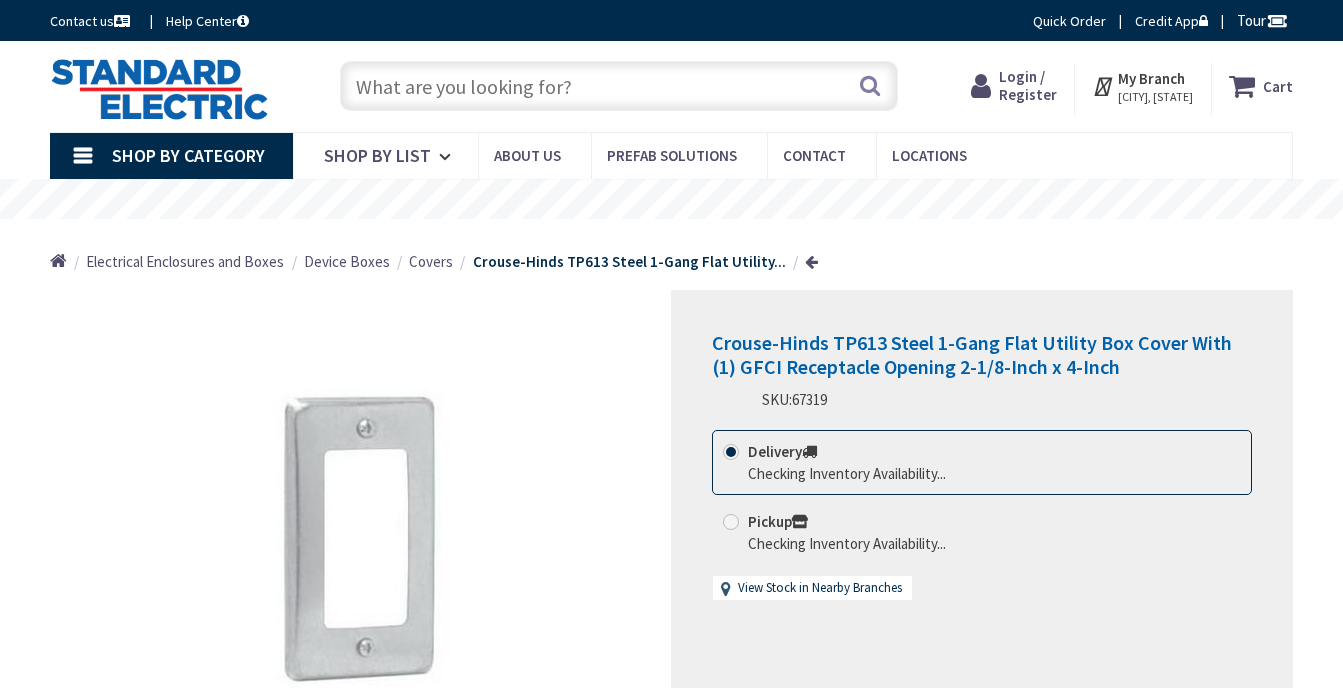 scroll, scrollTop: 0, scrollLeft: 0, axis: both 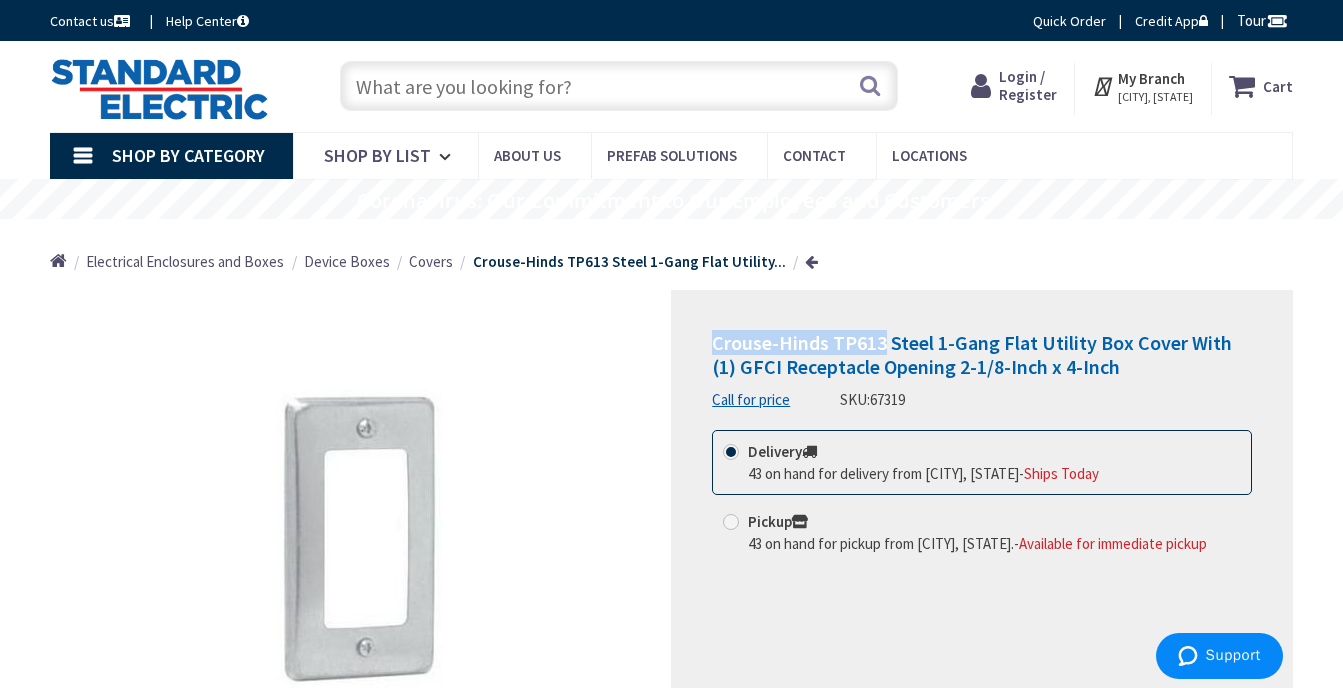 drag, startPoint x: 715, startPoint y: 342, endPoint x: 887, endPoint y: 341, distance: 172.00291 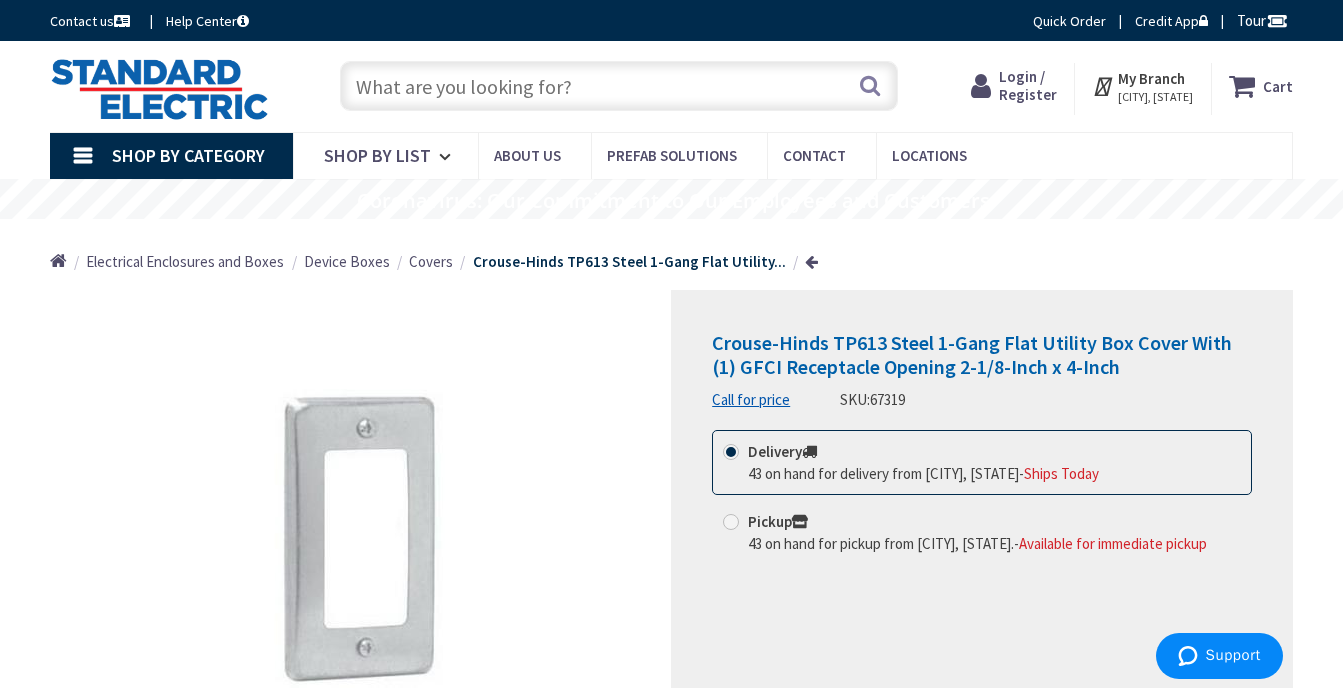 click on "My Branch" at bounding box center (1151, 78) 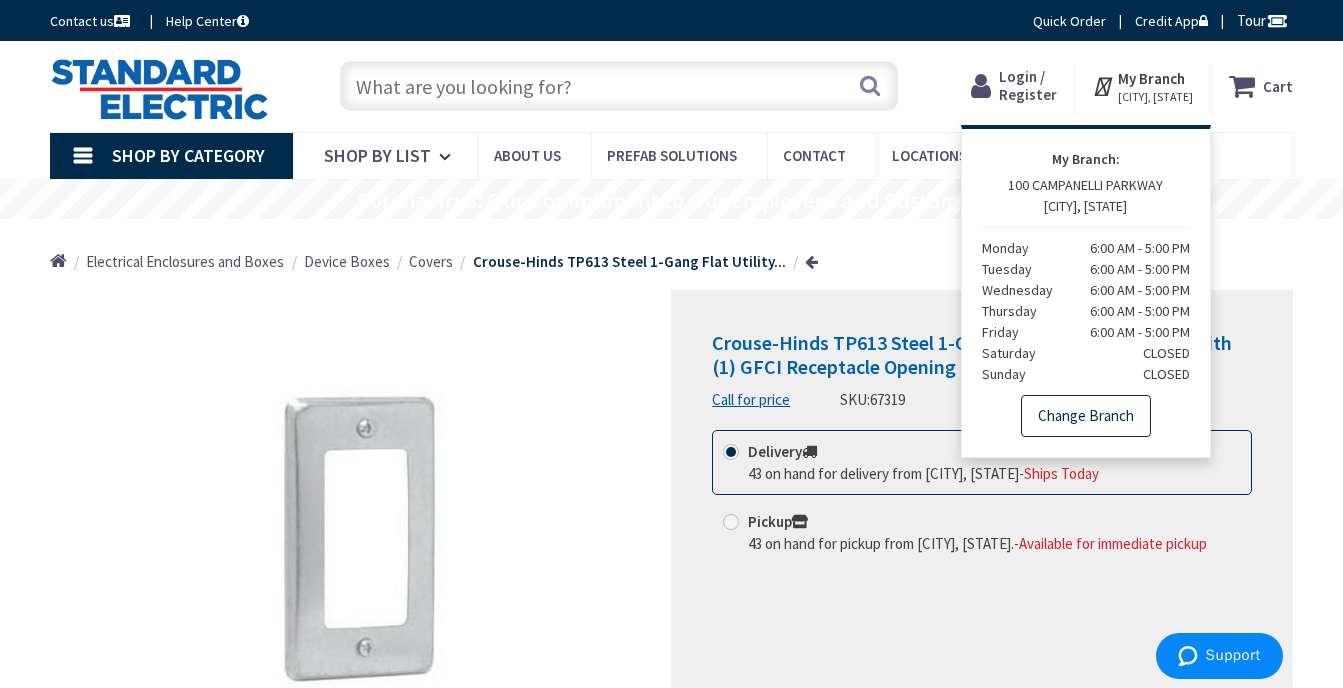 click on "Change Branch" at bounding box center (1086, 416) 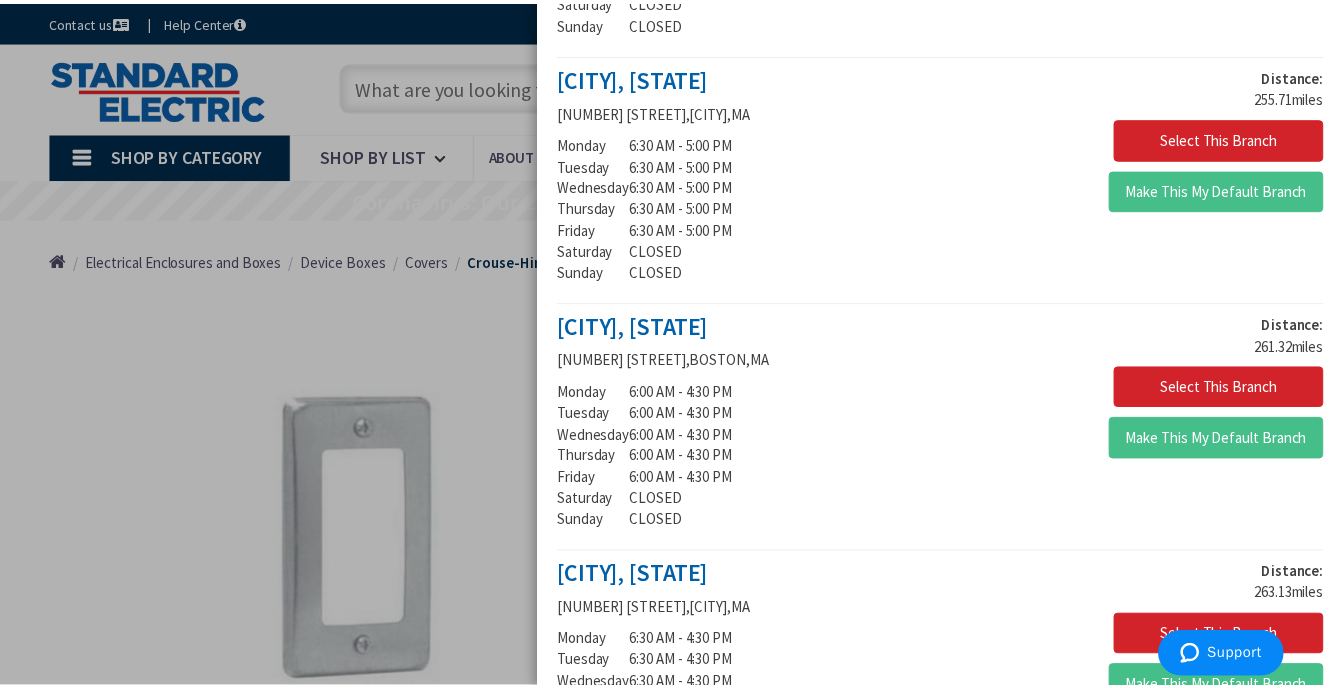 scroll, scrollTop: 862, scrollLeft: 0, axis: vertical 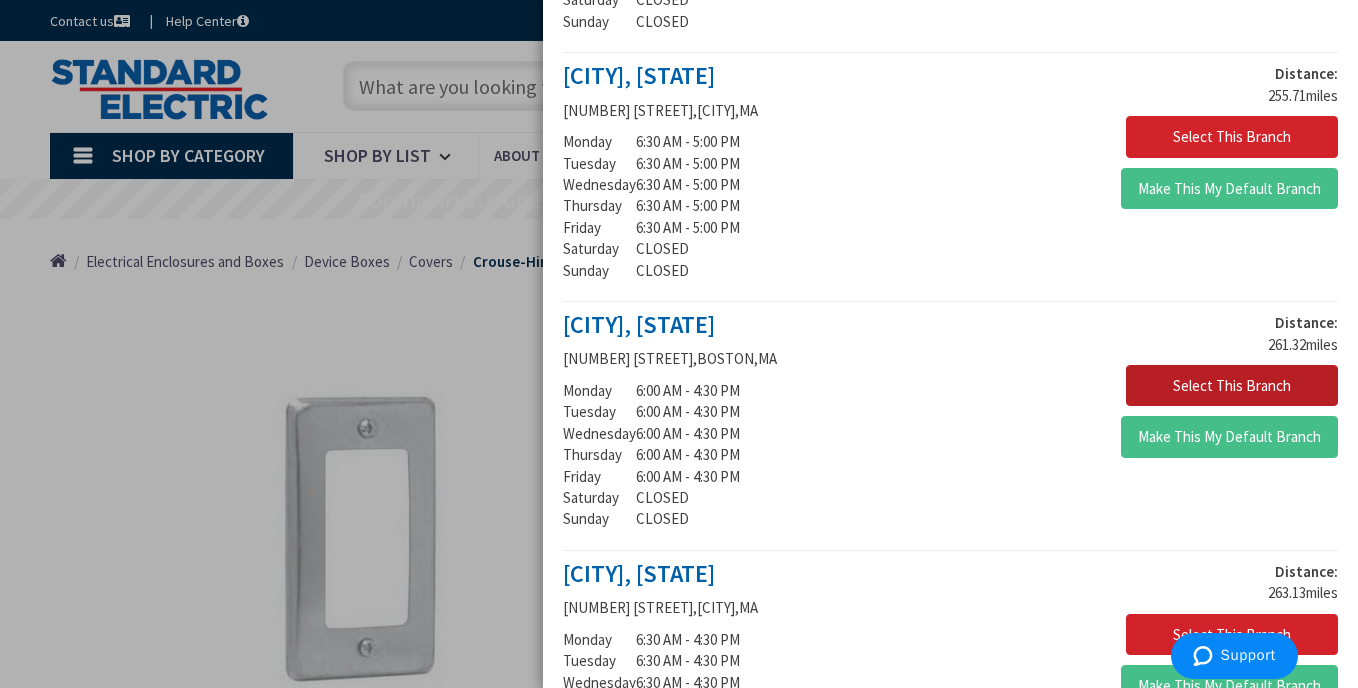 click on "Select This Branch" at bounding box center [1232, 386] 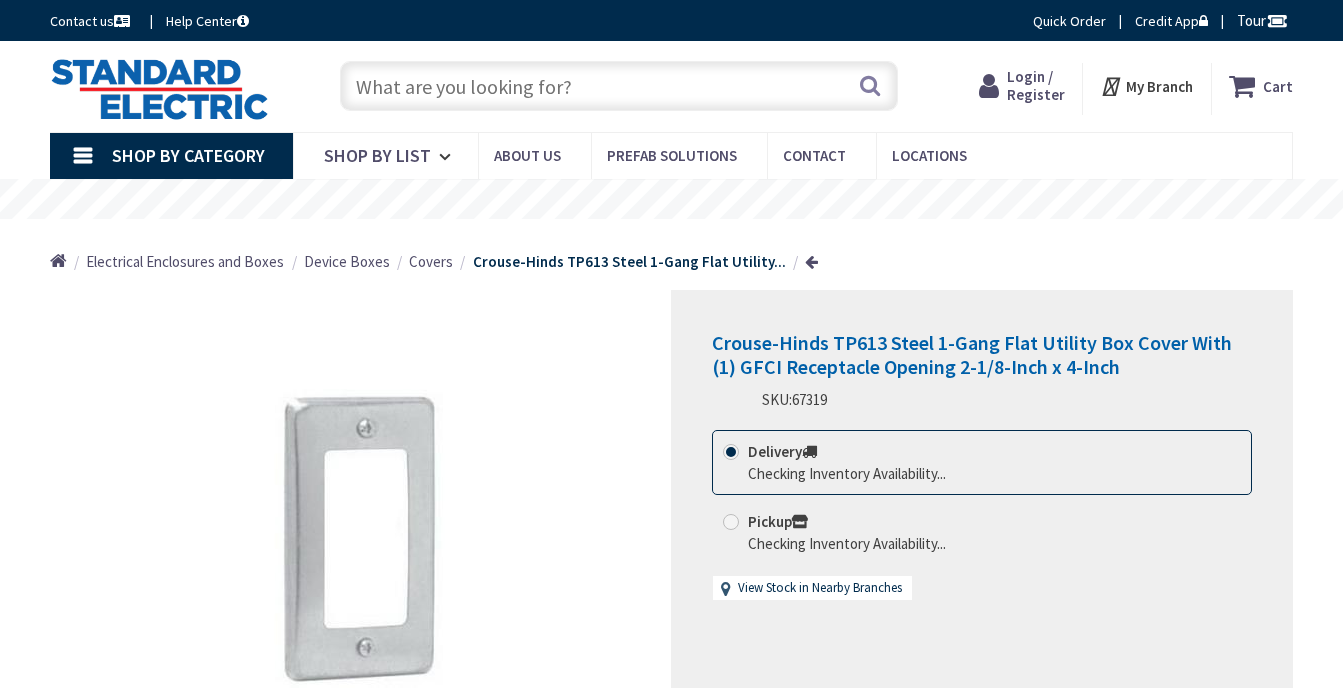 scroll, scrollTop: 0, scrollLeft: 0, axis: both 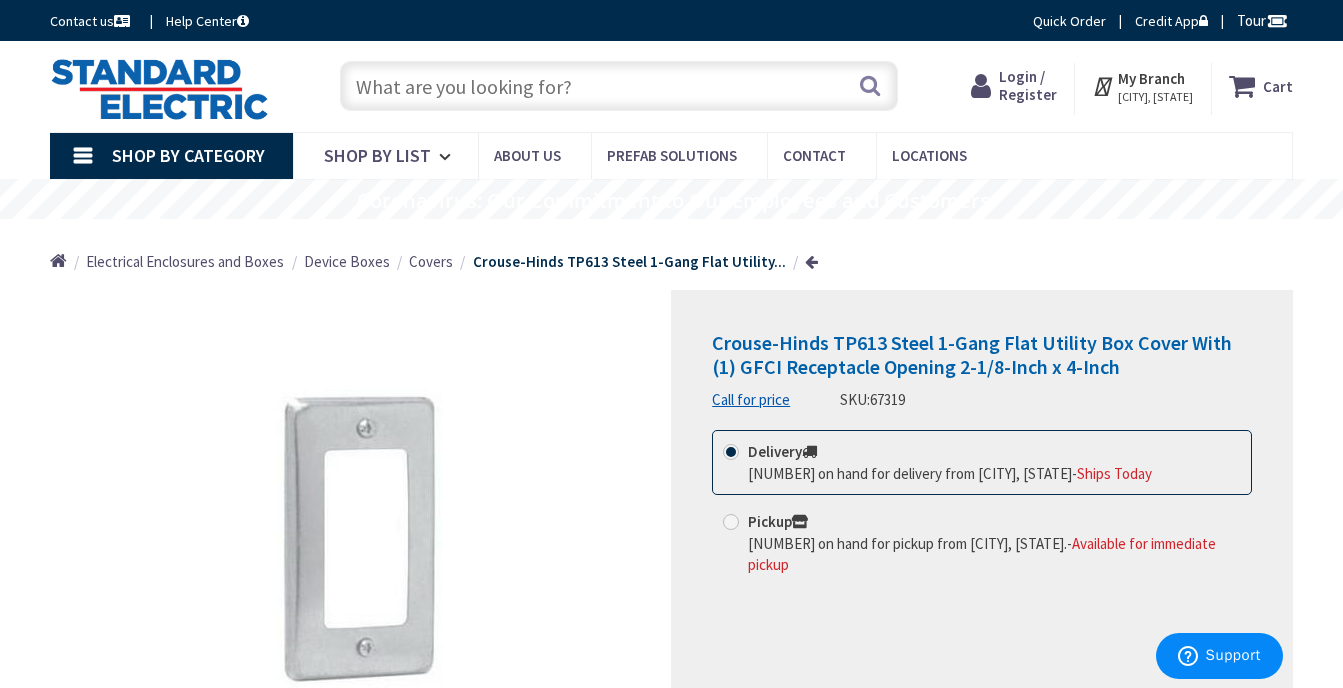 click at bounding box center [731, 522] 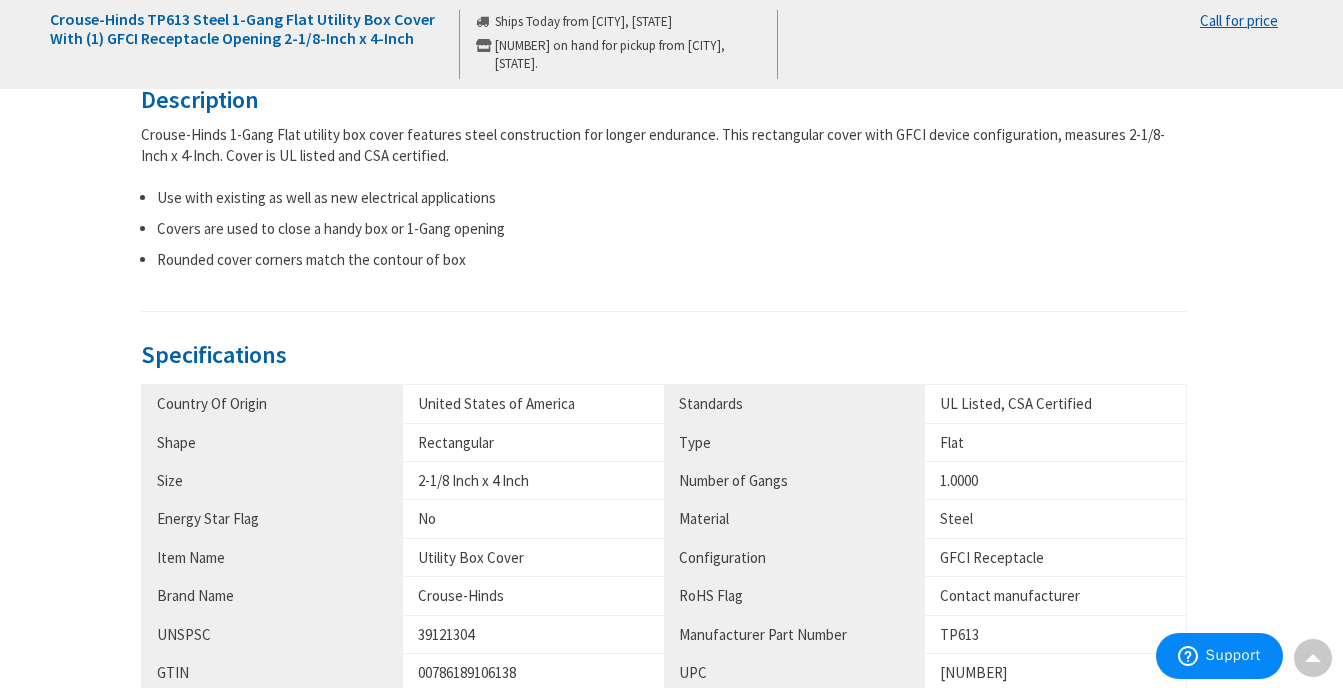 scroll, scrollTop: 0, scrollLeft: 0, axis: both 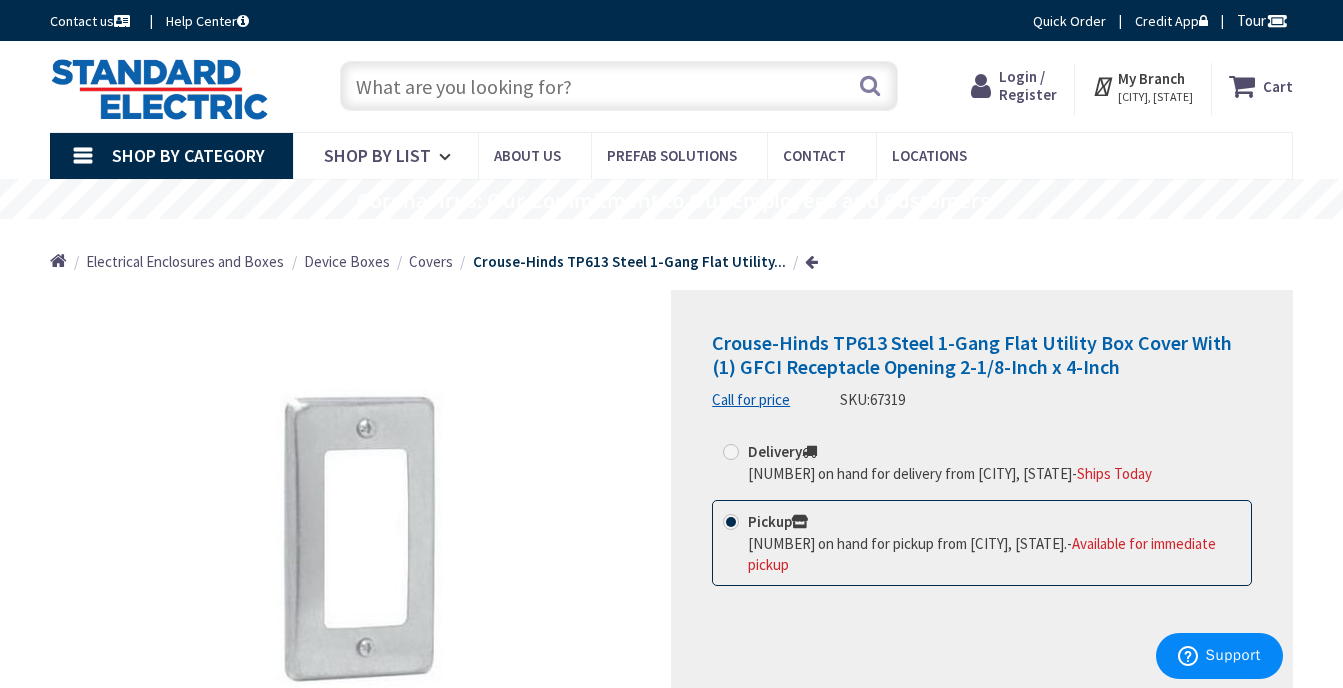 click on "Login / Register" at bounding box center (1028, 85) 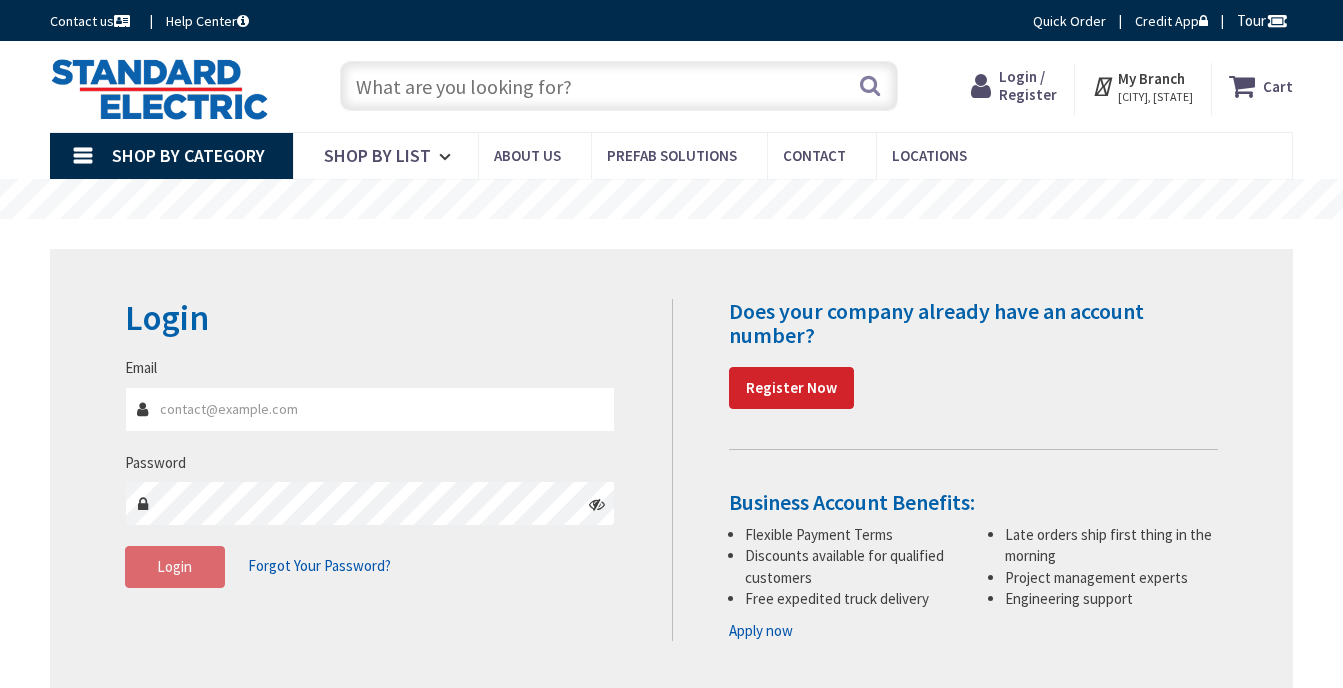 scroll, scrollTop: 0, scrollLeft: 0, axis: both 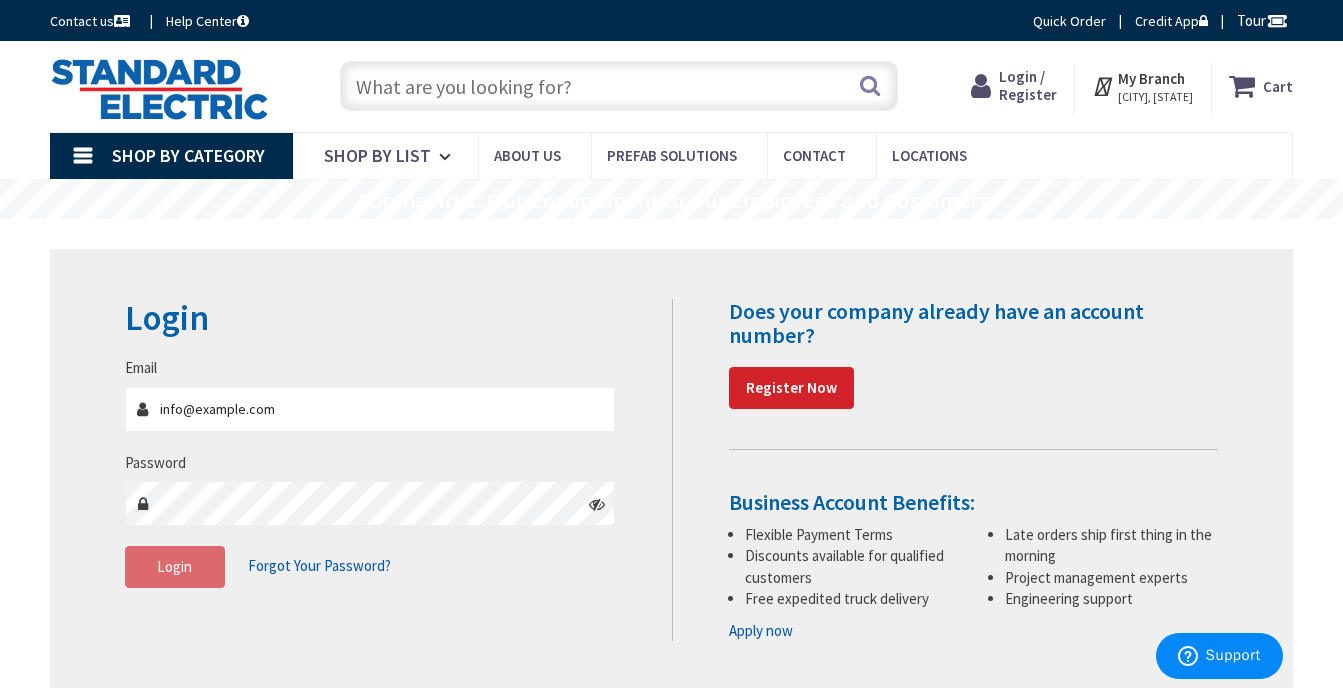 type on "aaabostonre@outlook.com" 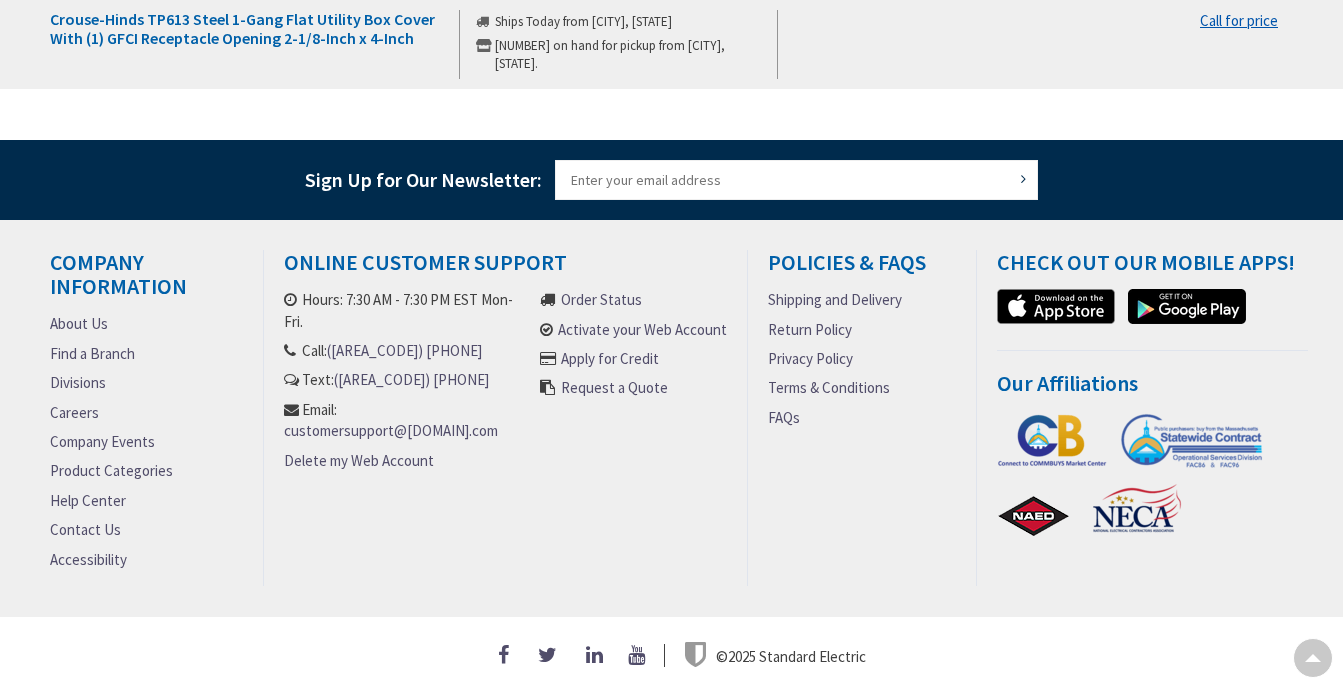 scroll, scrollTop: 1641, scrollLeft: 0, axis: vertical 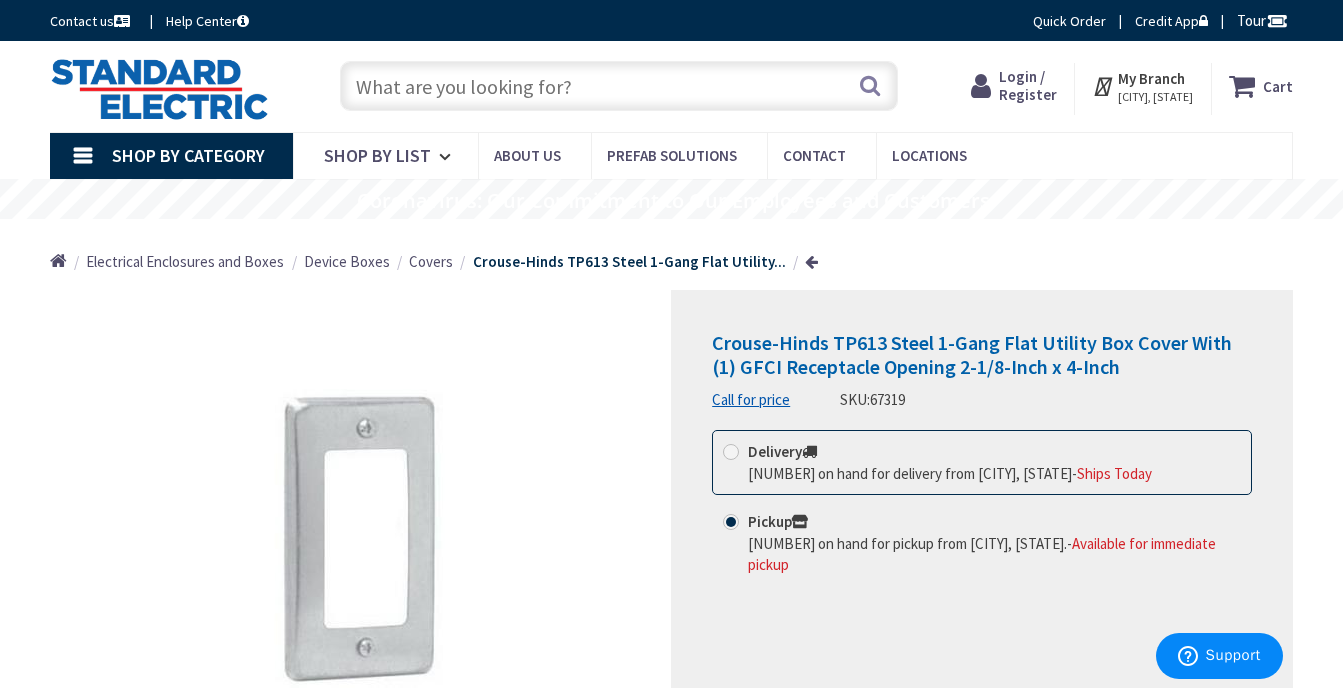 click on "Login / Register" at bounding box center (1028, 85) 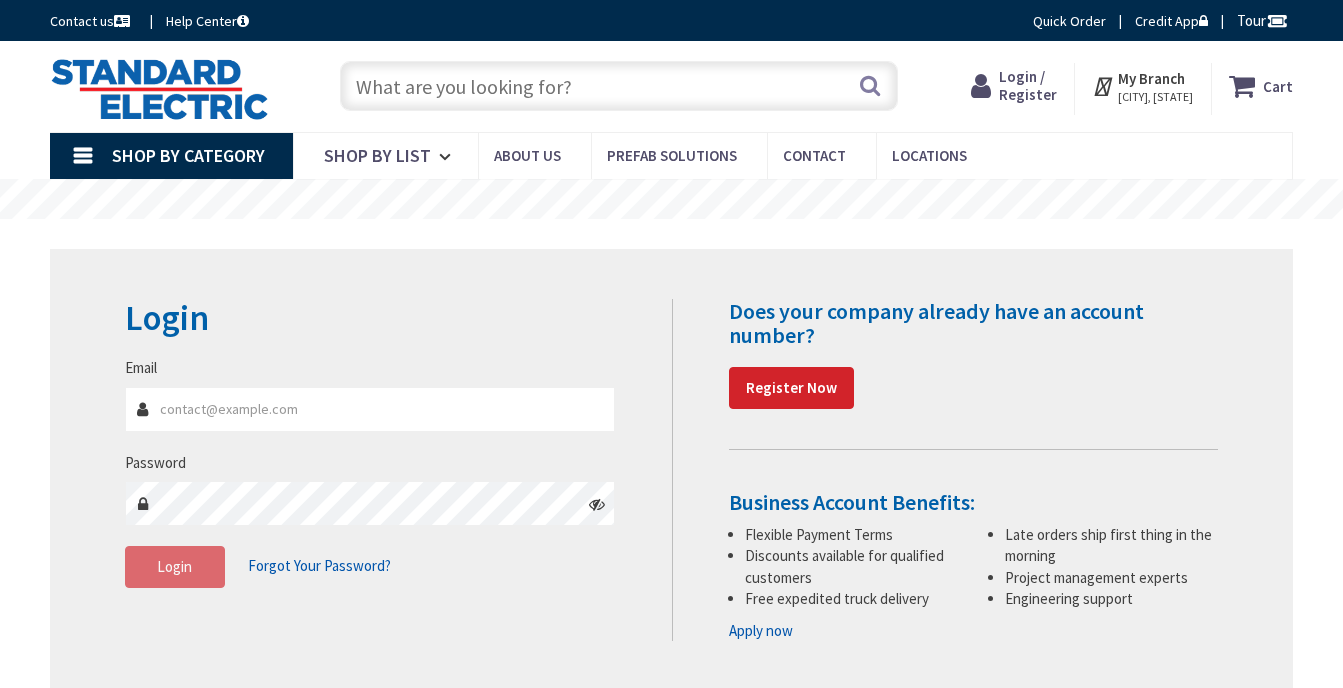 scroll, scrollTop: 0, scrollLeft: 0, axis: both 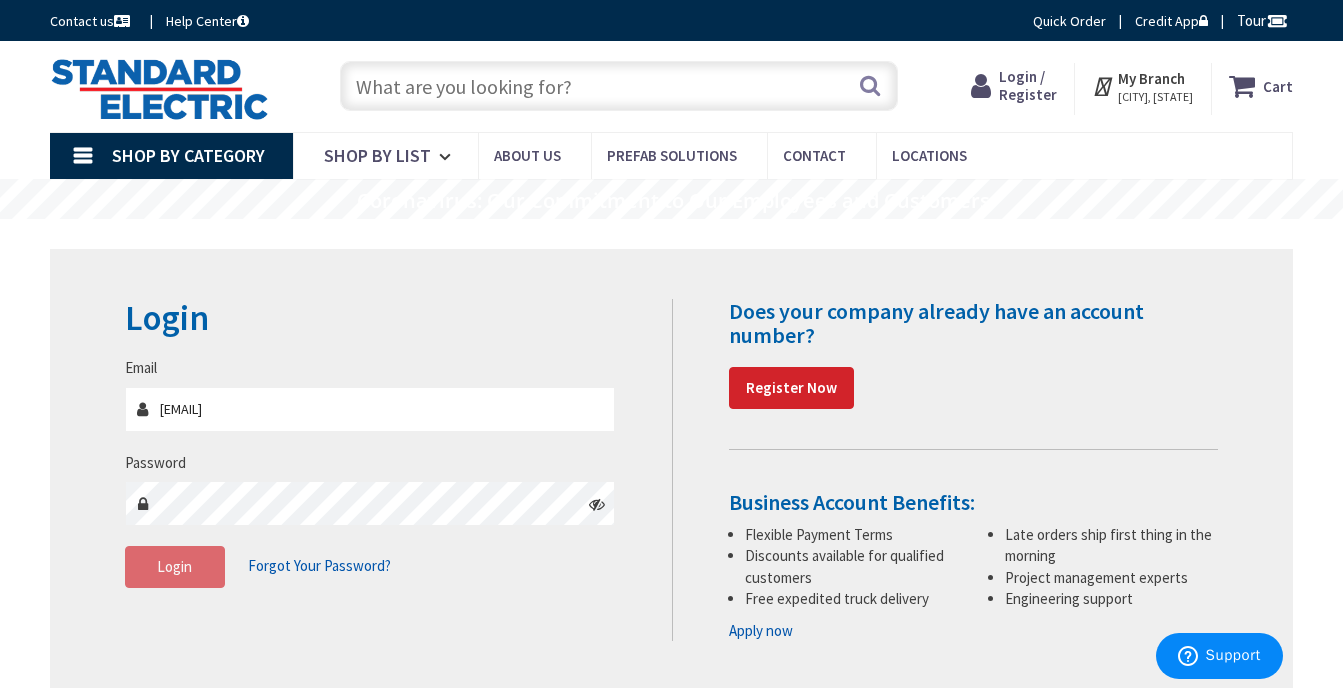type on "[EMAIL]" 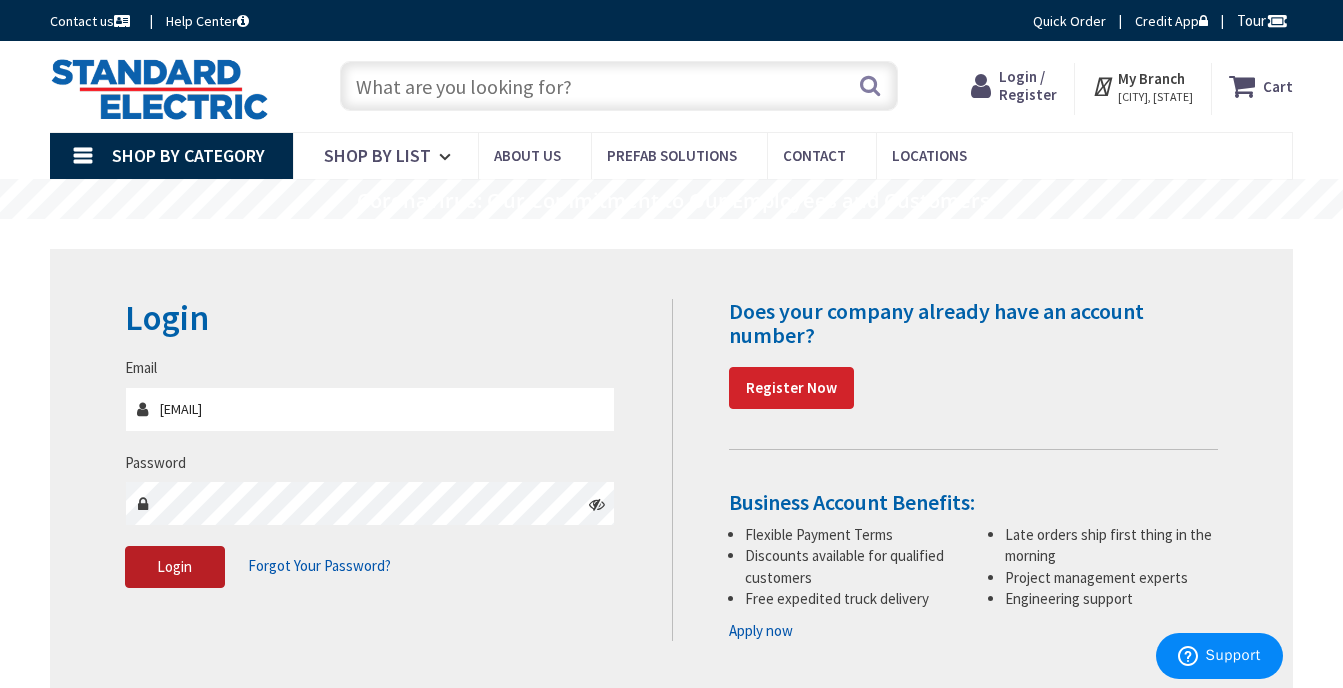 click on "Login" at bounding box center (174, 566) 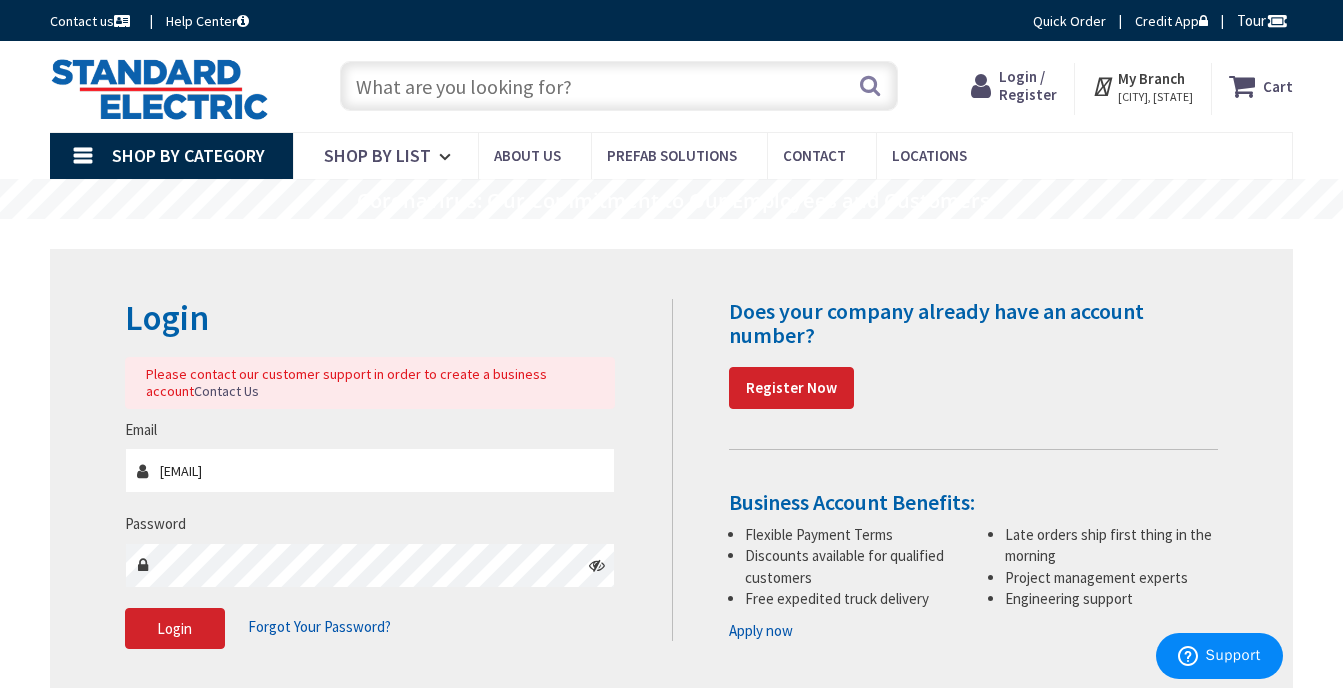 click on "Contact Us" at bounding box center (226, 391) 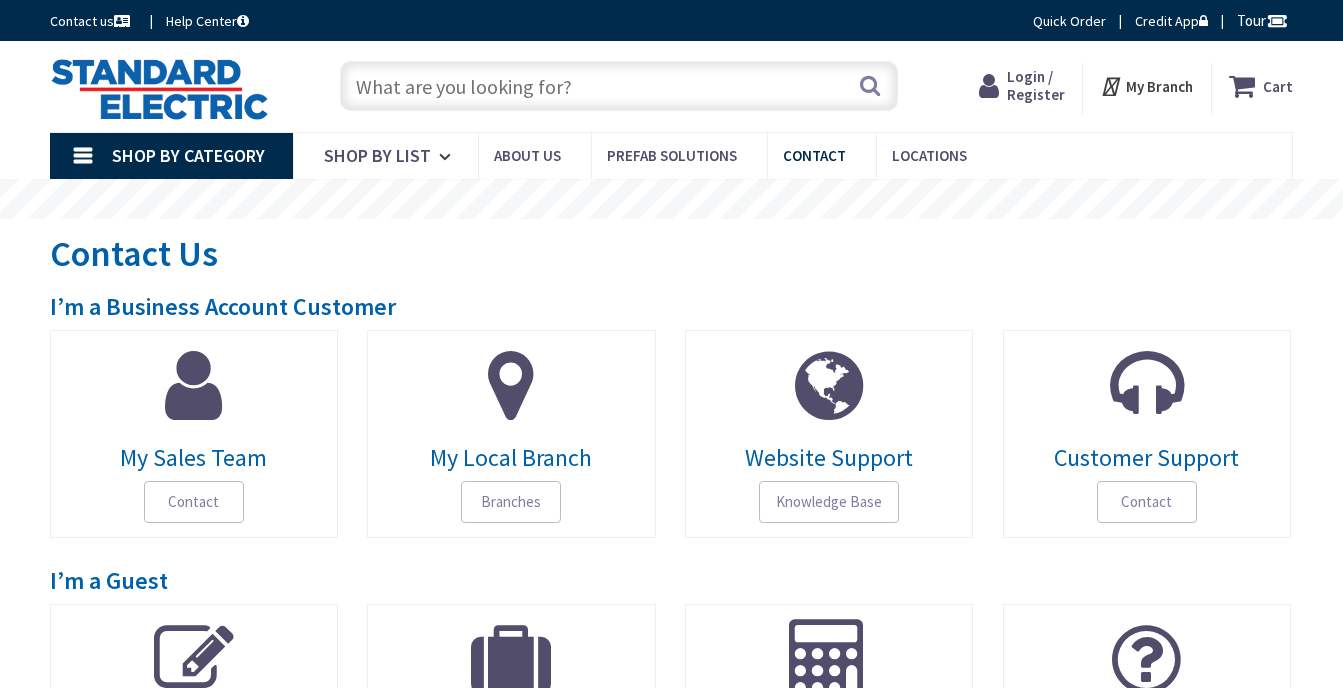 scroll, scrollTop: 0, scrollLeft: 0, axis: both 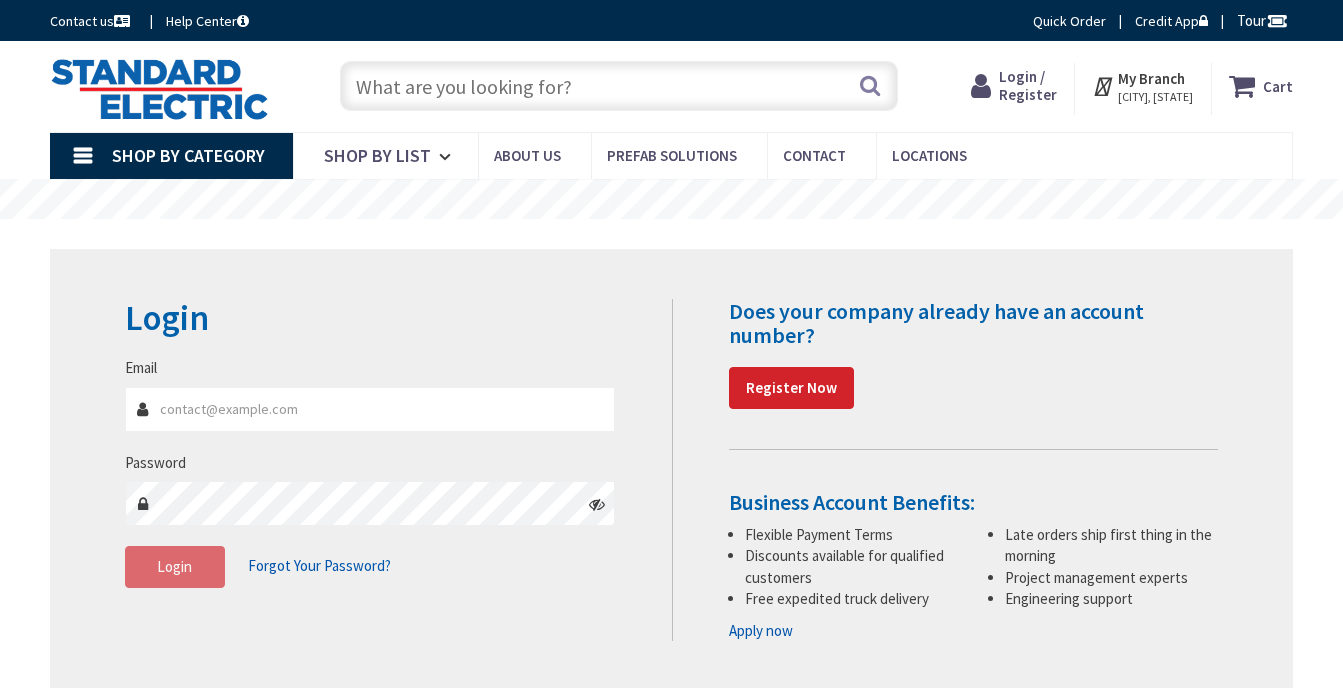 click on "Does your company already have an account number?
Register Now
Business Account Benefits:
Flexible Payment Terms
Discounts available for qualified customers
Free expedited truck delivery
Late orders ship first thing in the morning
Project management experts
Engineering support
Apply now" at bounding box center (953, 470) 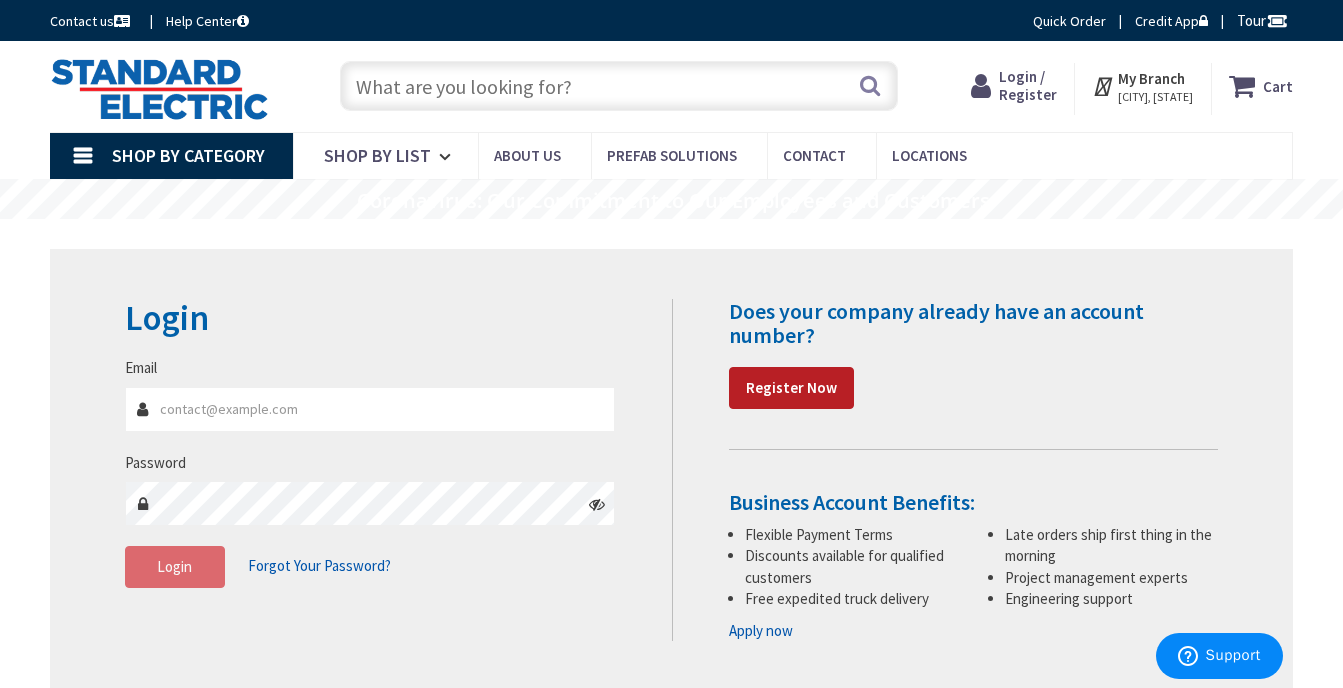 click on "Register Now" at bounding box center (791, 387) 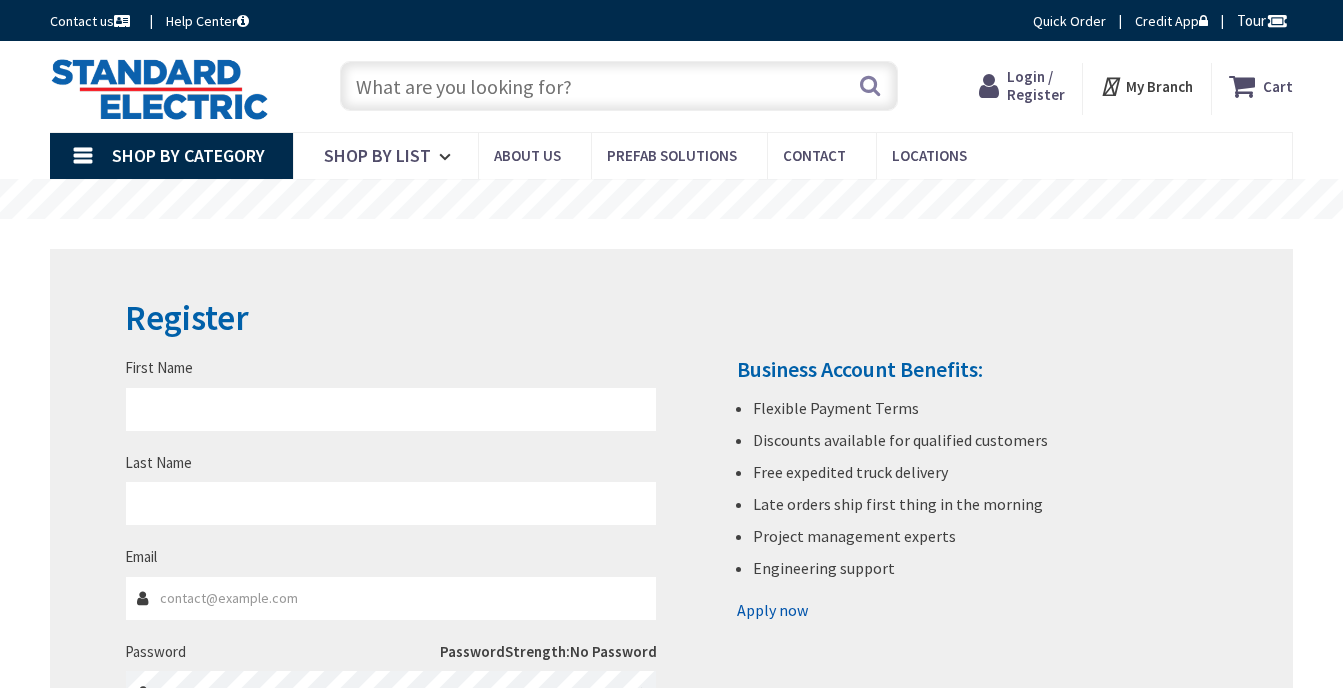 scroll, scrollTop: 0, scrollLeft: 0, axis: both 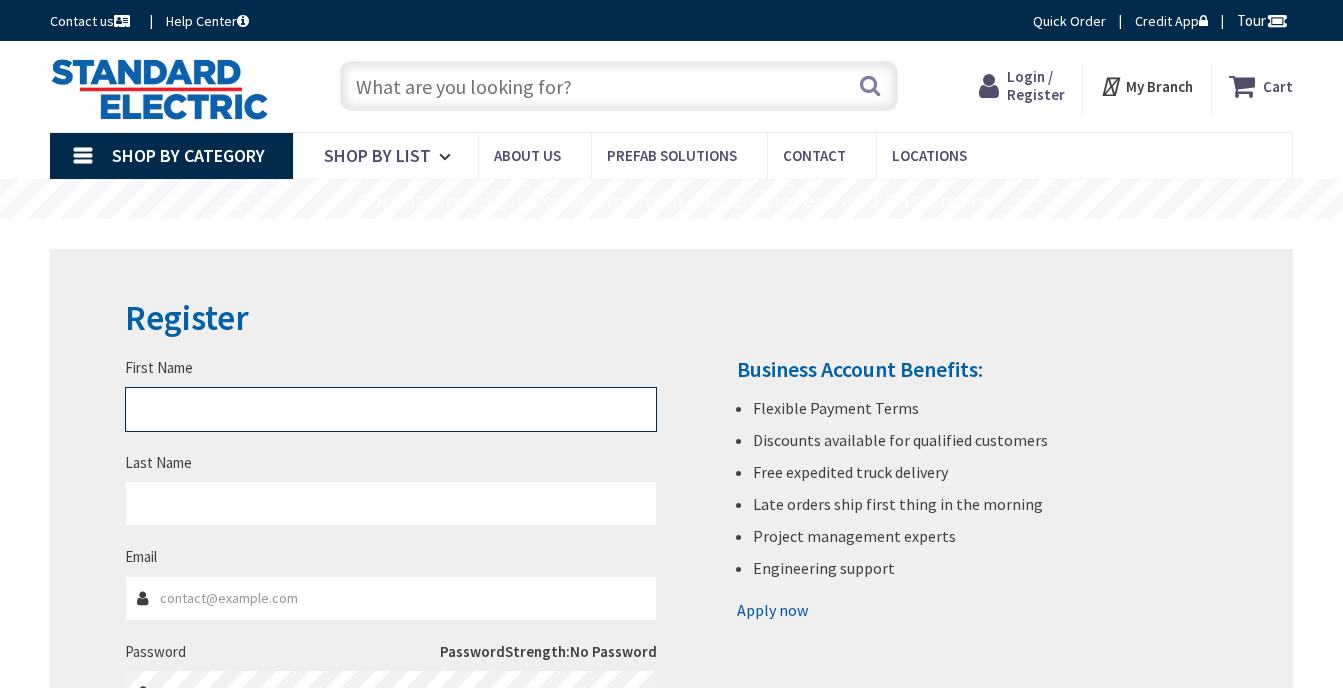 click on "First Name" at bounding box center [391, 409] 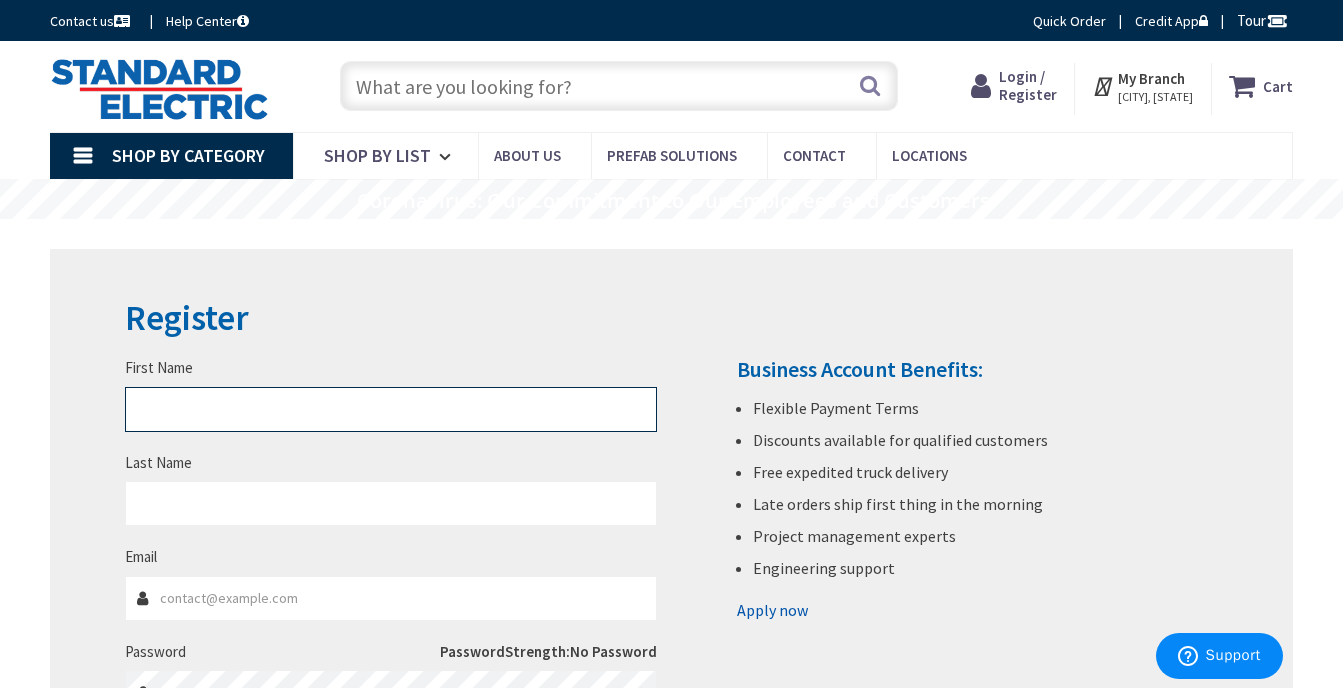 type on "Nate" 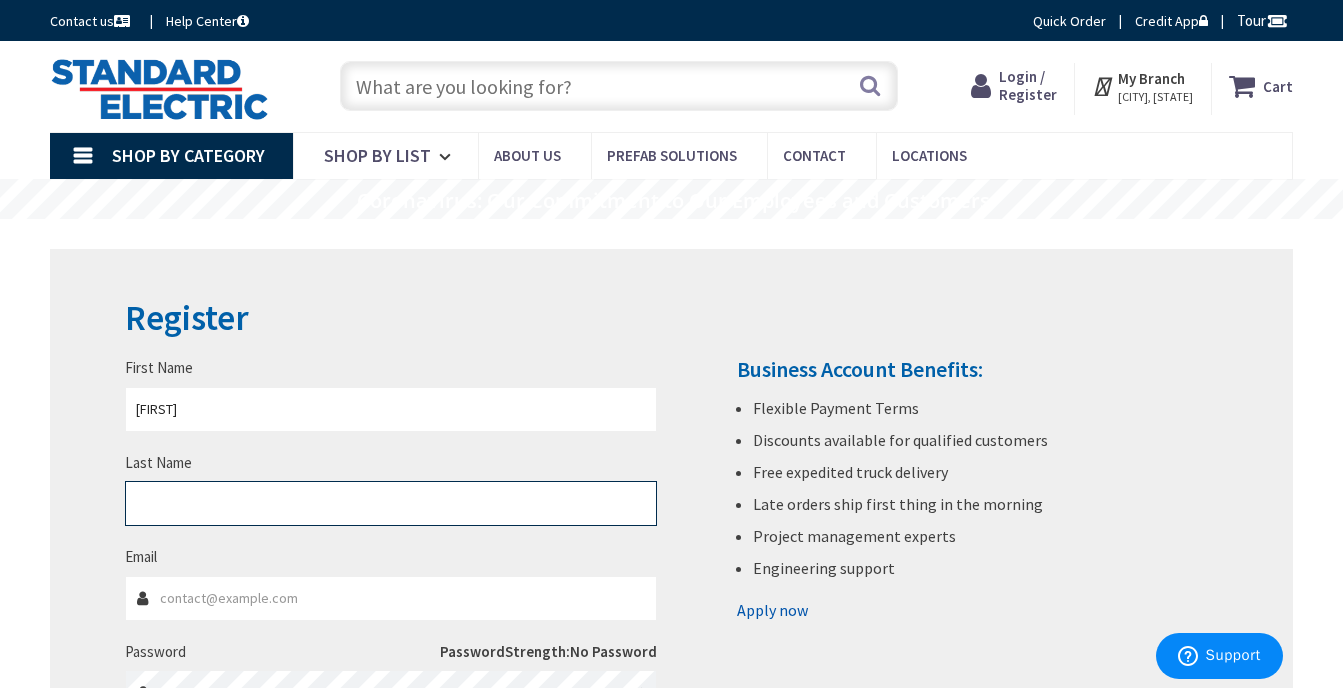type on "Godin" 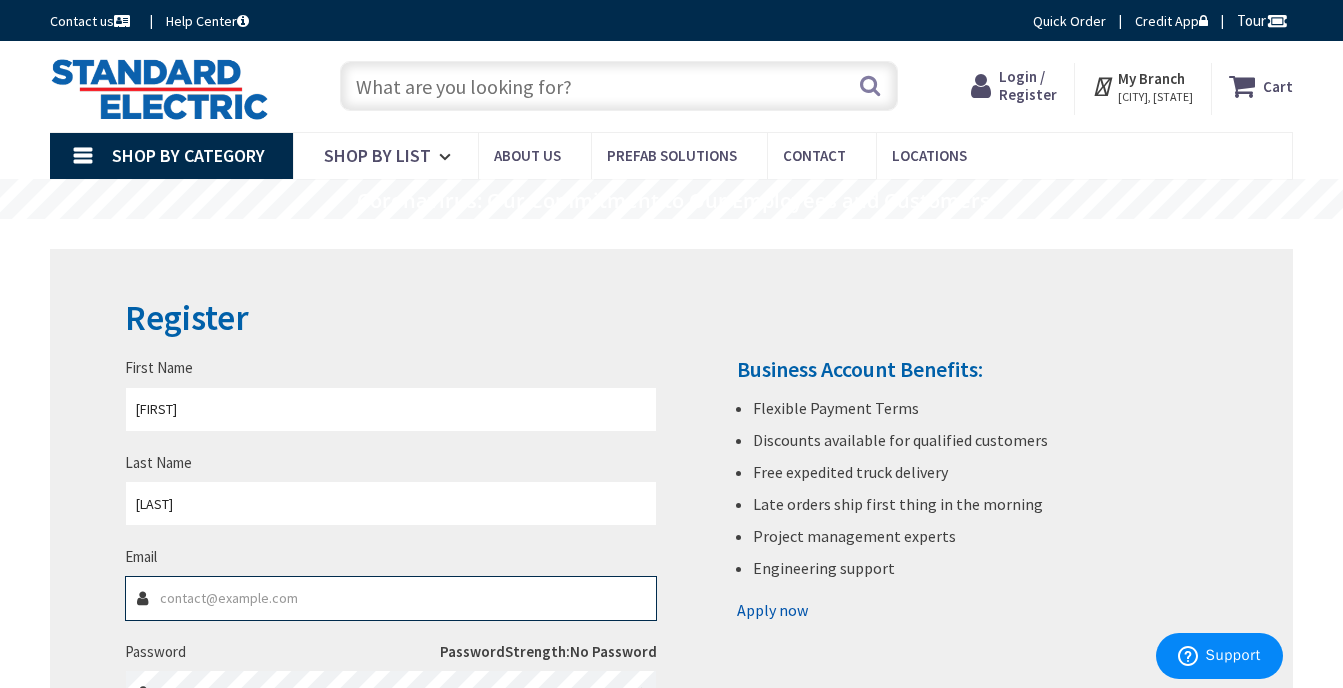 type on "aaabostonre@outlook.com" 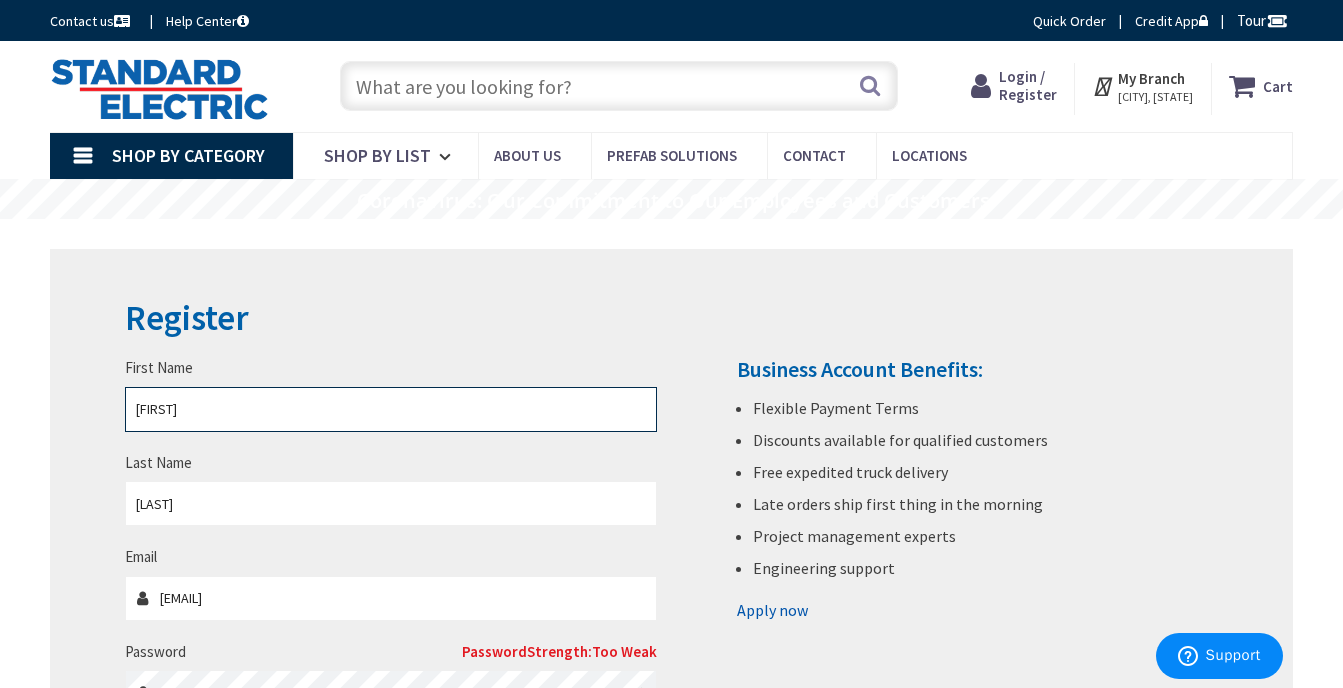 type on "nathan" 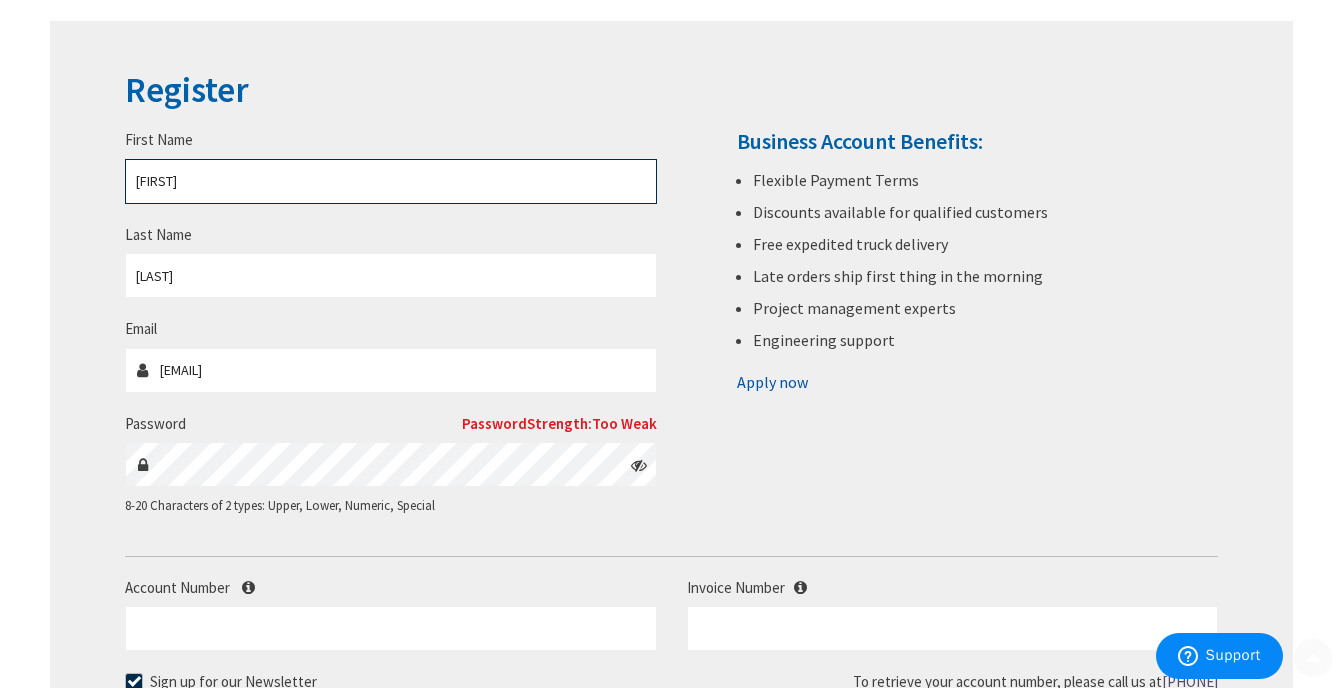 scroll, scrollTop: 229, scrollLeft: 0, axis: vertical 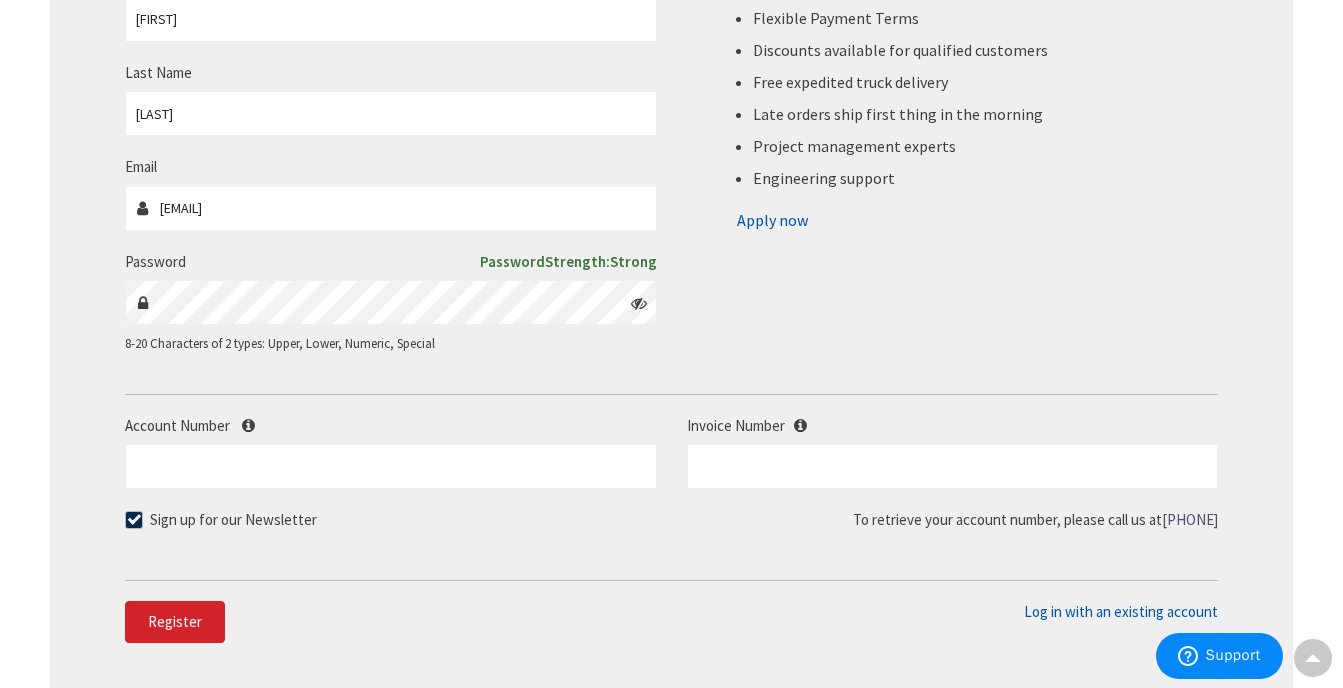 click at bounding box center (134, 520) 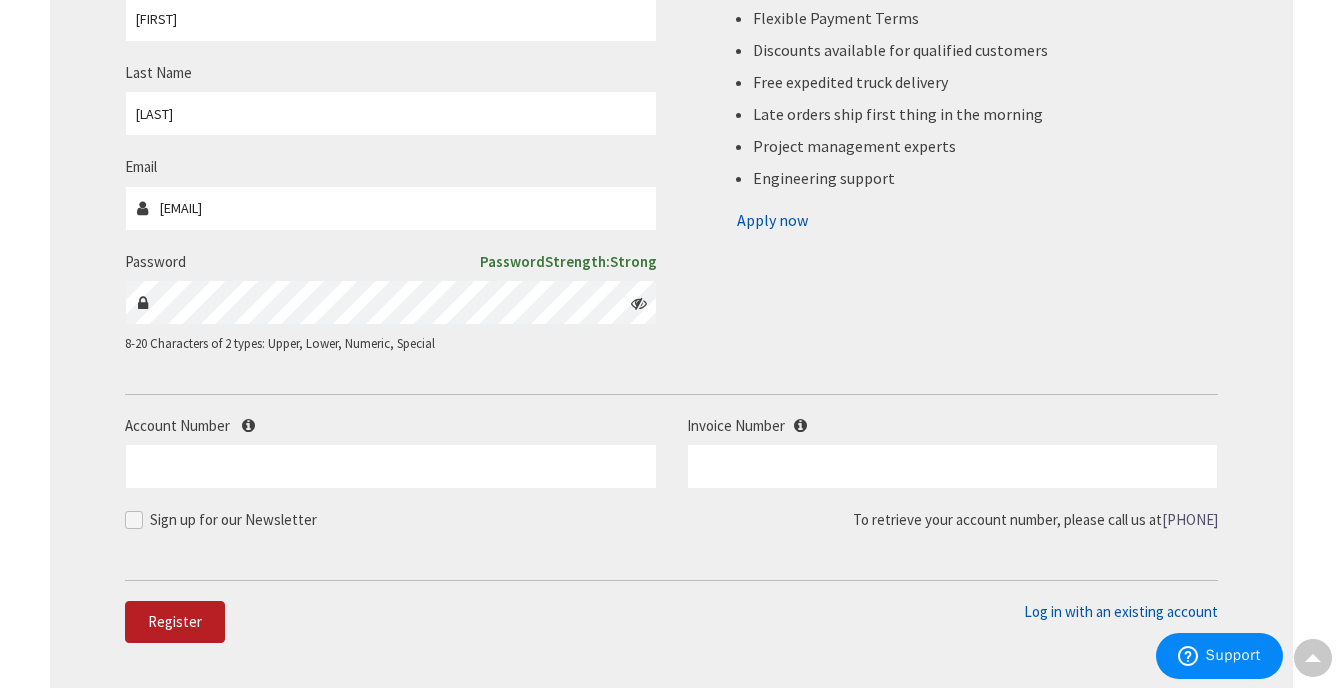 click on "Register" at bounding box center [175, 621] 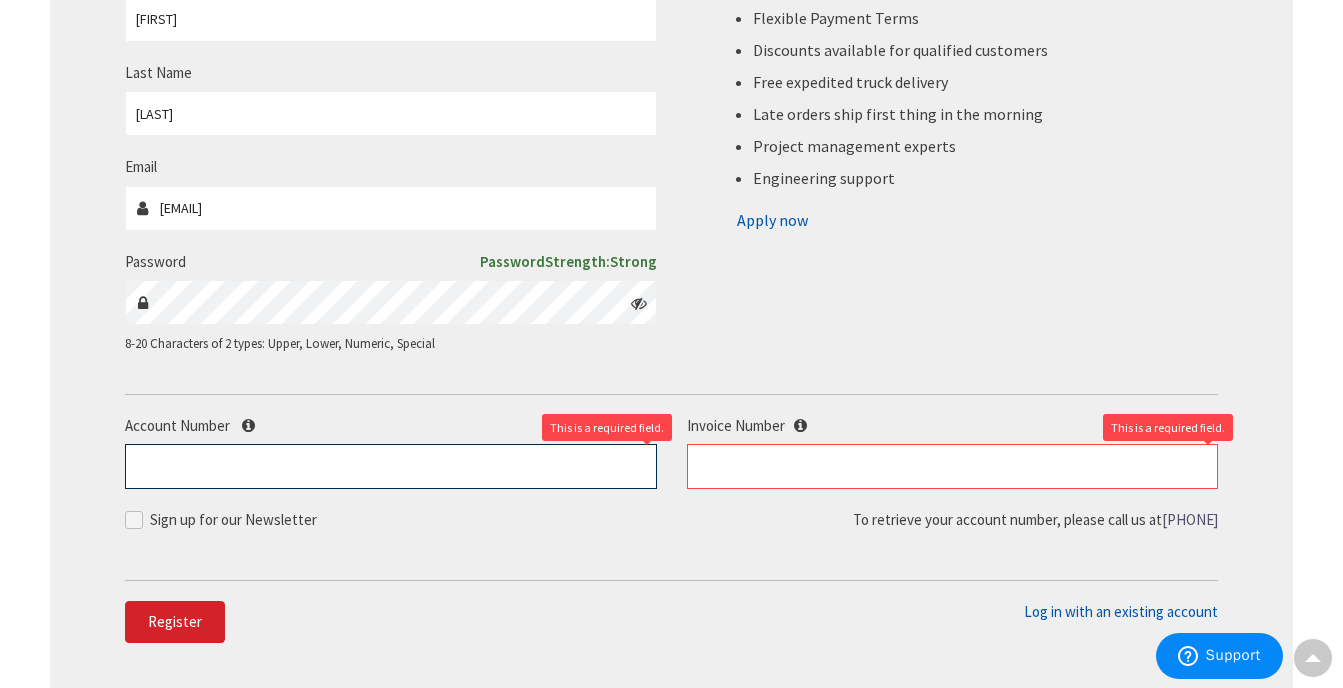 scroll, scrollTop: 0, scrollLeft: 0, axis: both 